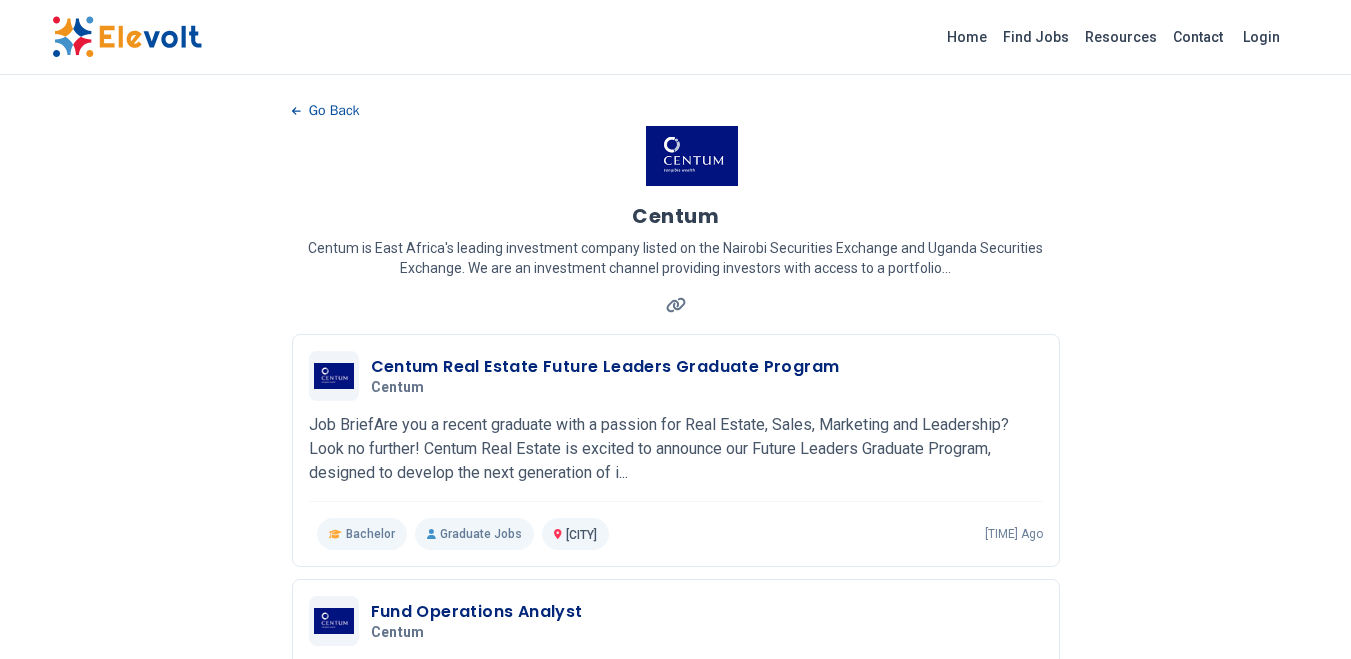 scroll, scrollTop: 0, scrollLeft: 0, axis: both 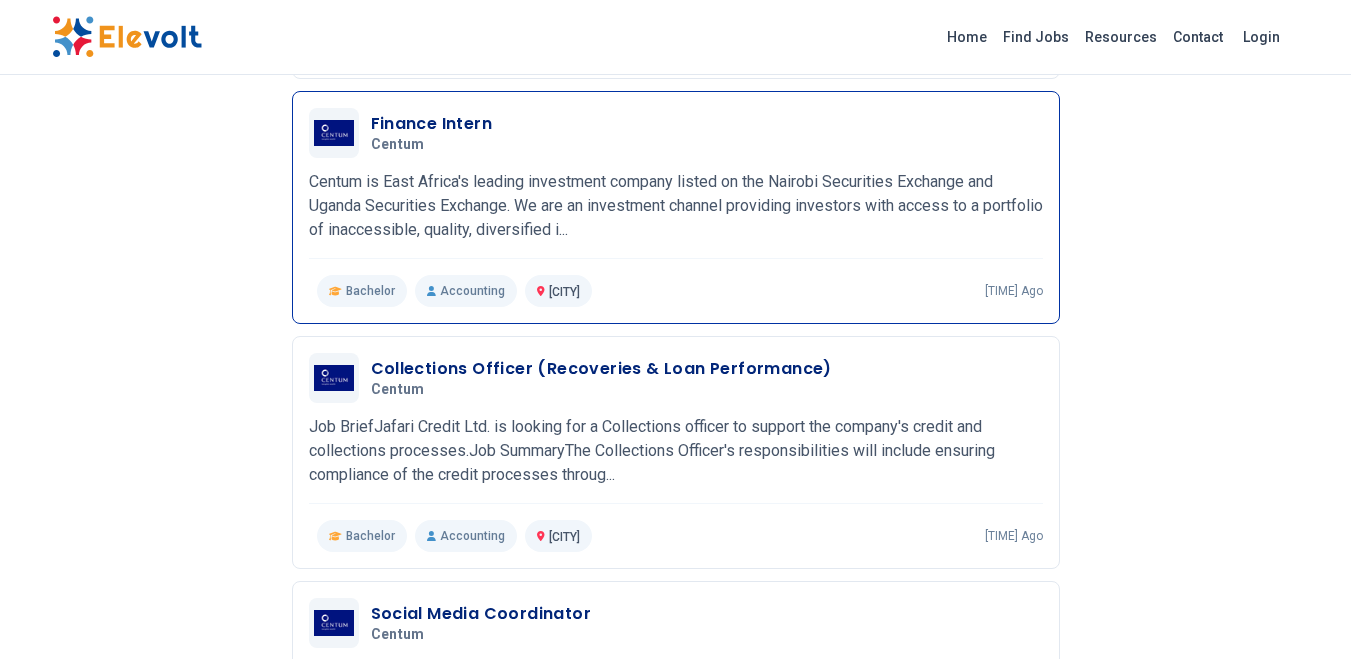 click on "Finance Intern" at bounding box center (432, 124) 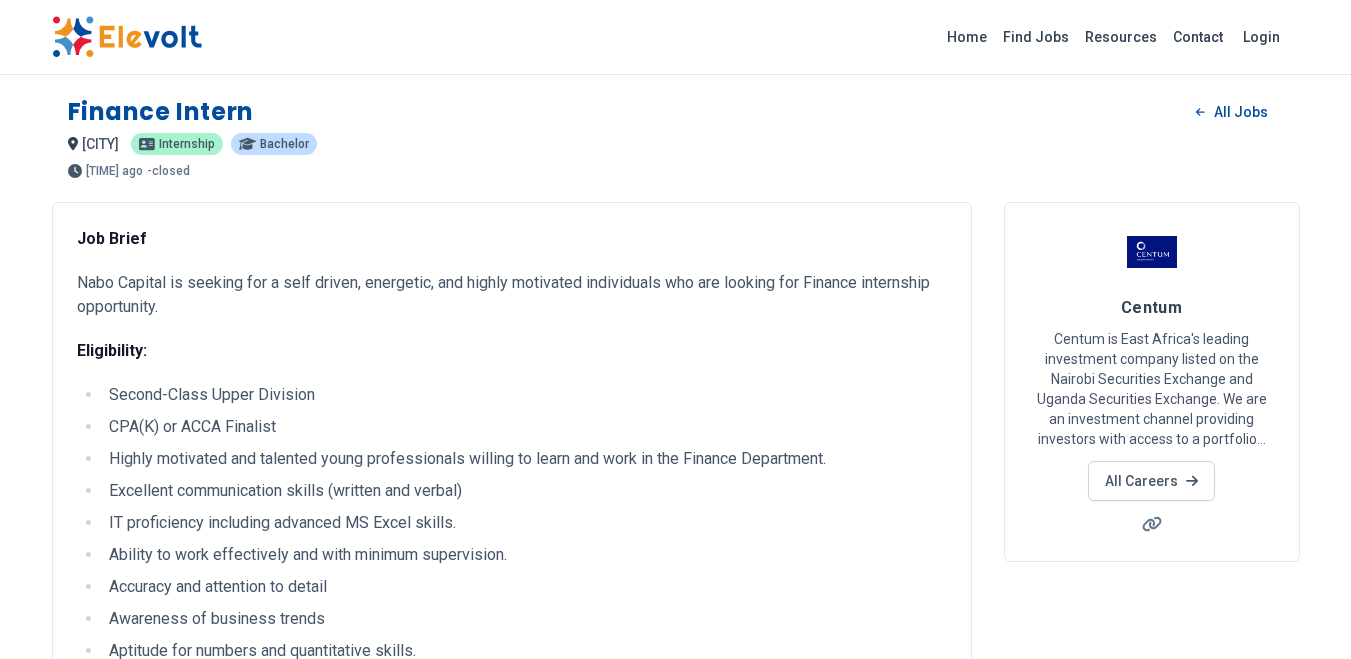 scroll, scrollTop: 0, scrollLeft: 0, axis: both 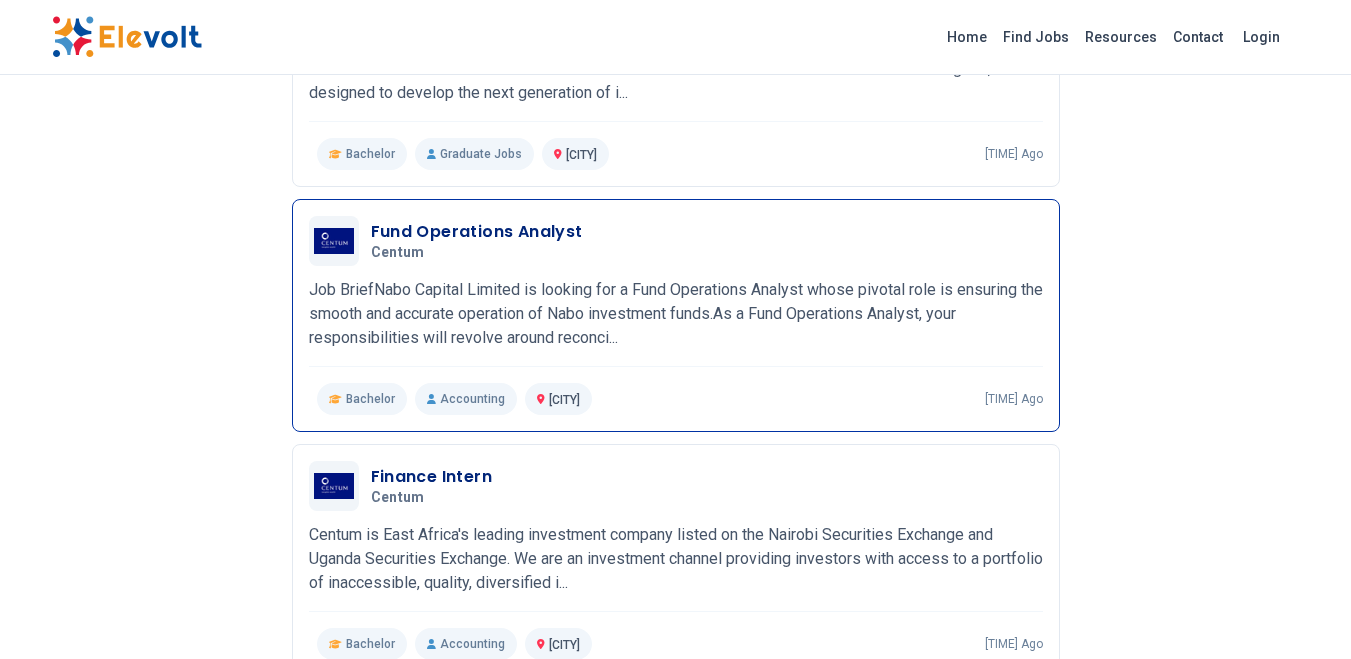 click on "Fund Operations Analyst" at bounding box center [477, 232] 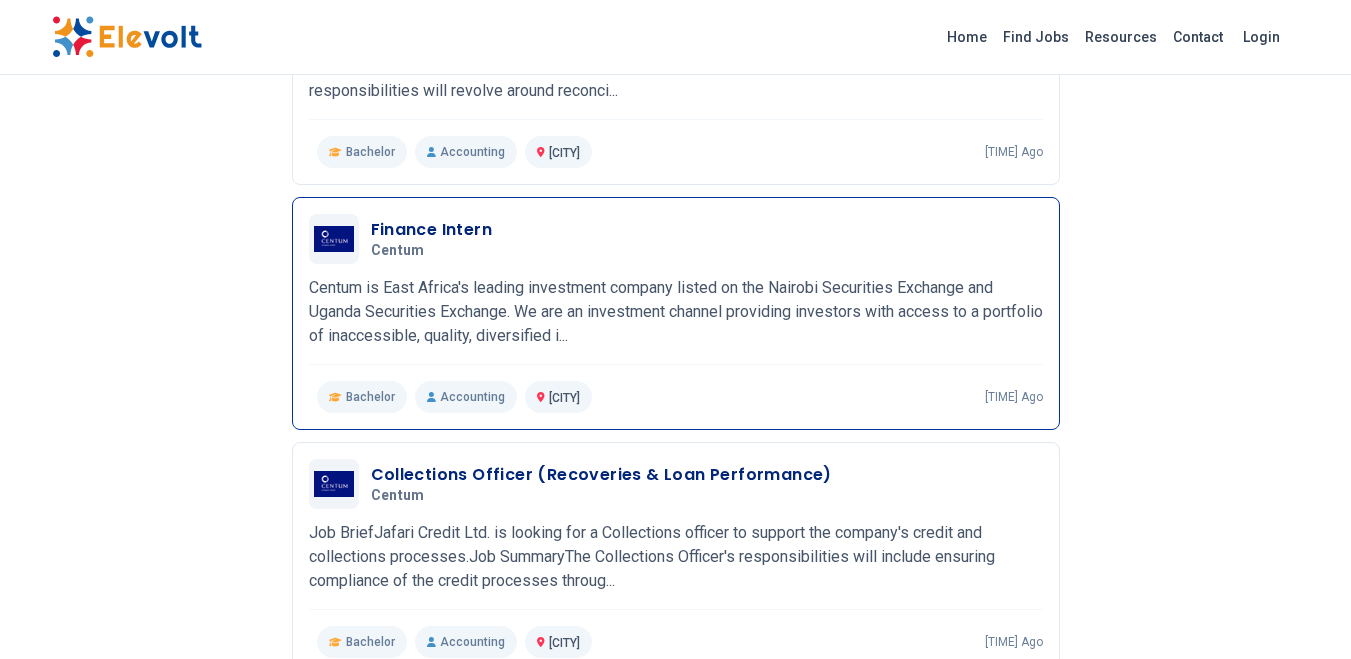 scroll, scrollTop: 774, scrollLeft: 0, axis: vertical 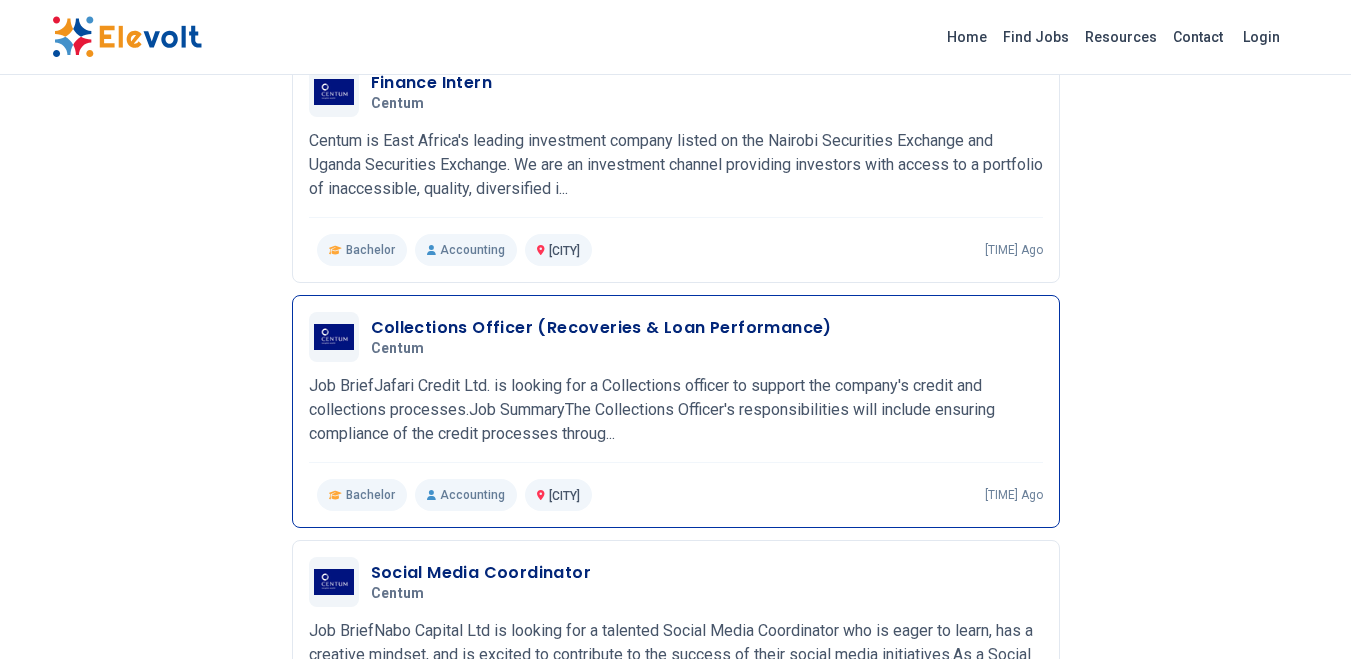 click on "Collections Officer (Recoveries & Loan Performance)" at bounding box center (601, 328) 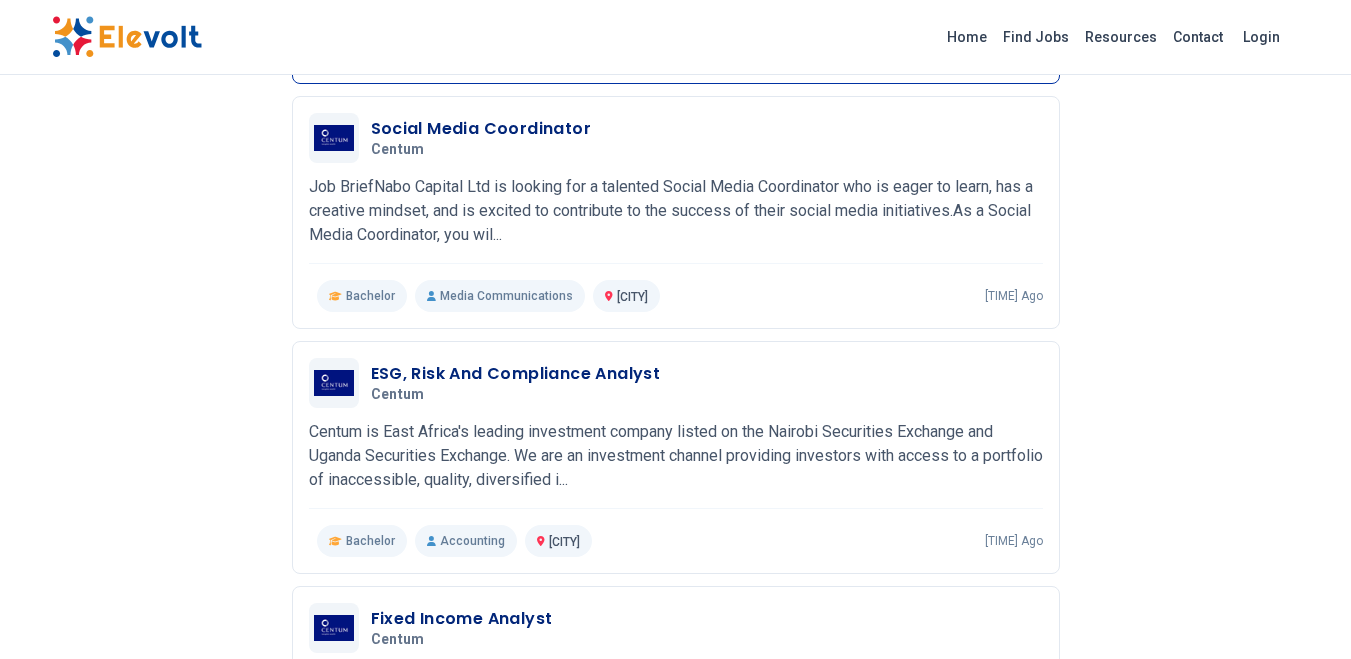 scroll, scrollTop: 1406, scrollLeft: 0, axis: vertical 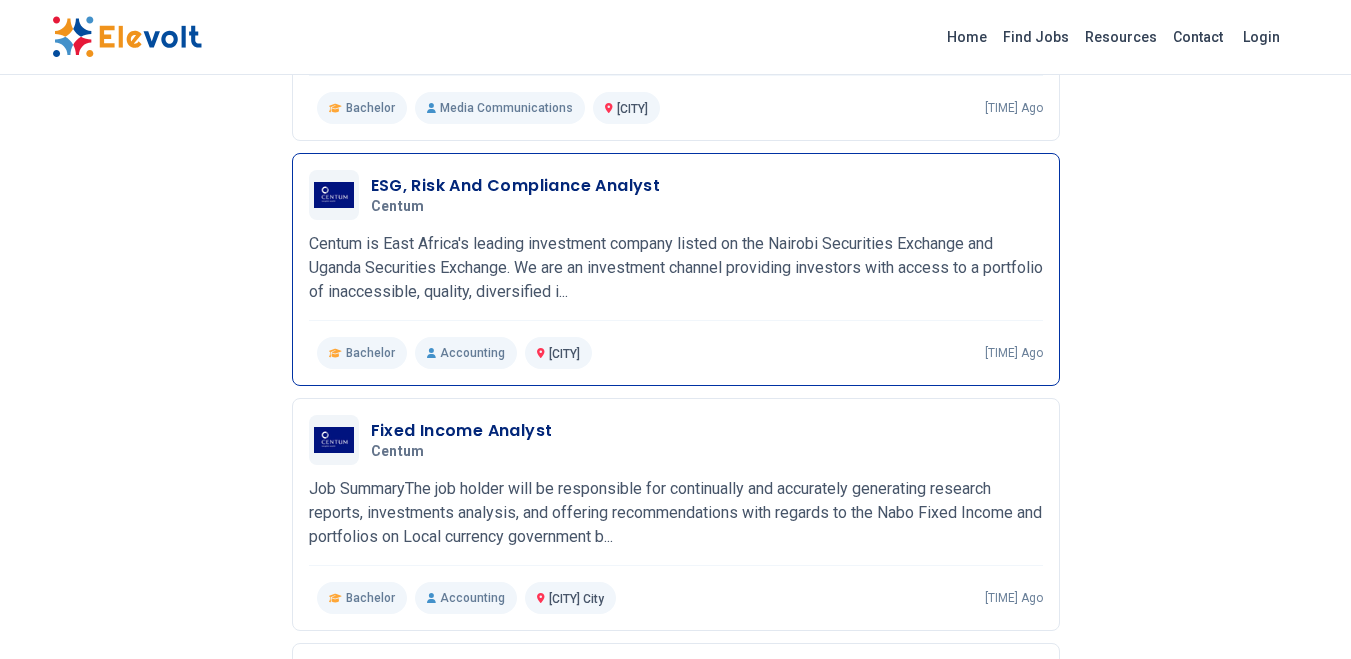 click on "ESG, Risk And Compliance Analyst" at bounding box center (516, 186) 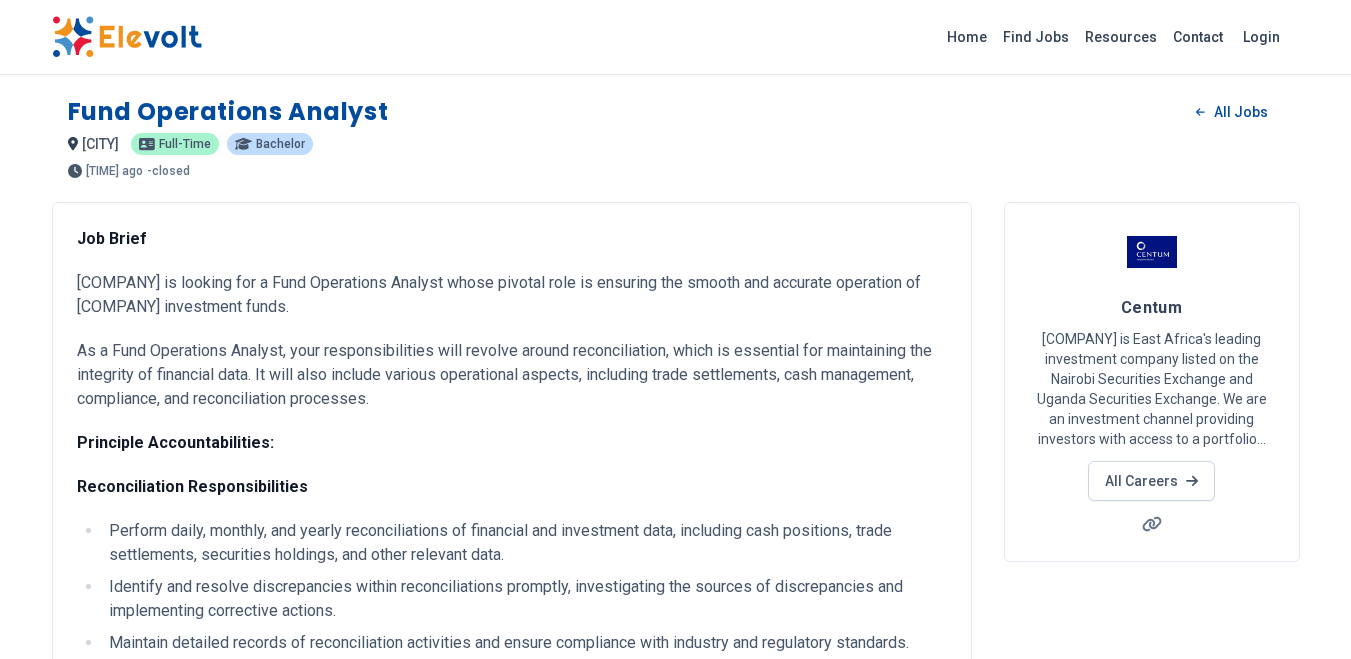 scroll, scrollTop: 0, scrollLeft: 0, axis: both 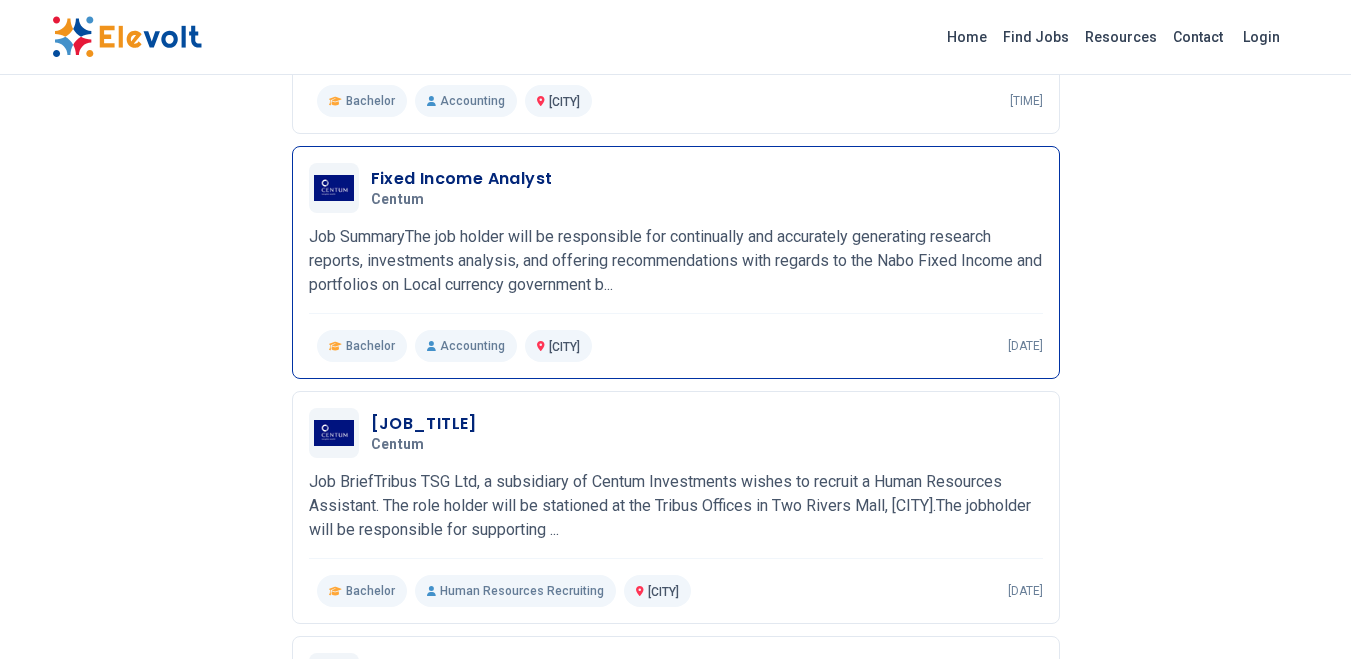 click on "Fixed Income Analyst" at bounding box center (462, 179) 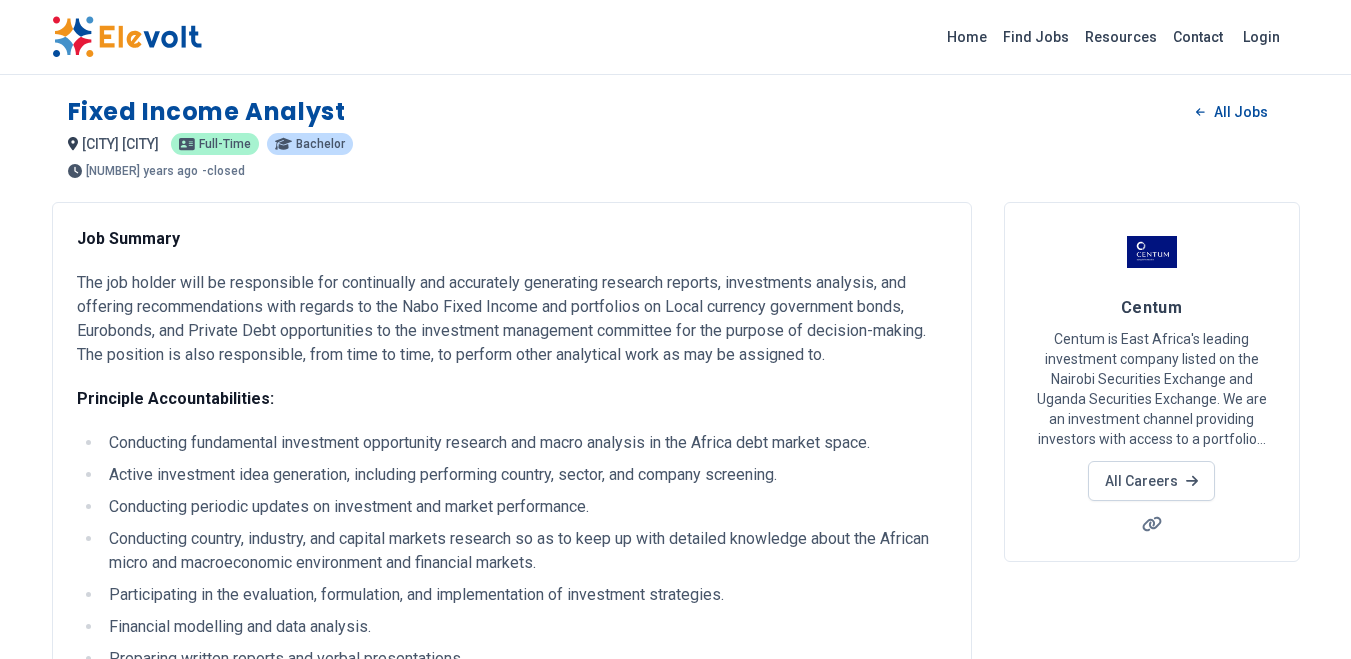 scroll, scrollTop: 0, scrollLeft: 0, axis: both 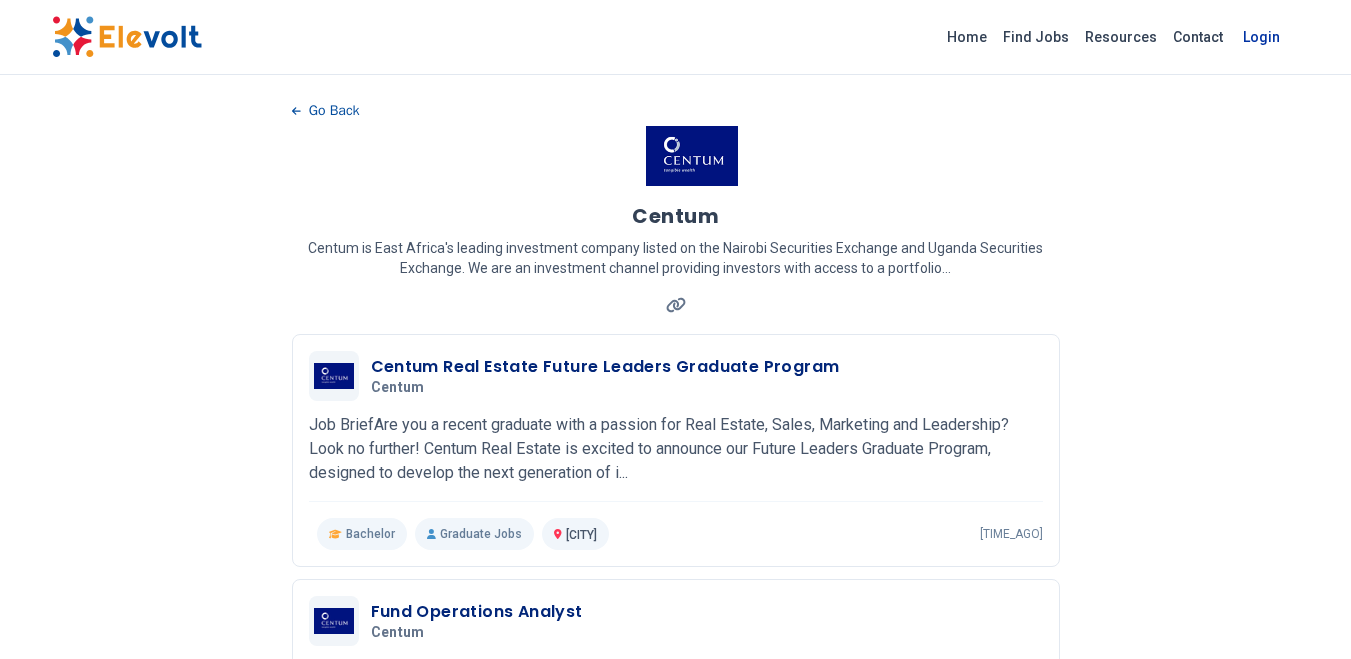 click on "Login" at bounding box center (1261, 37) 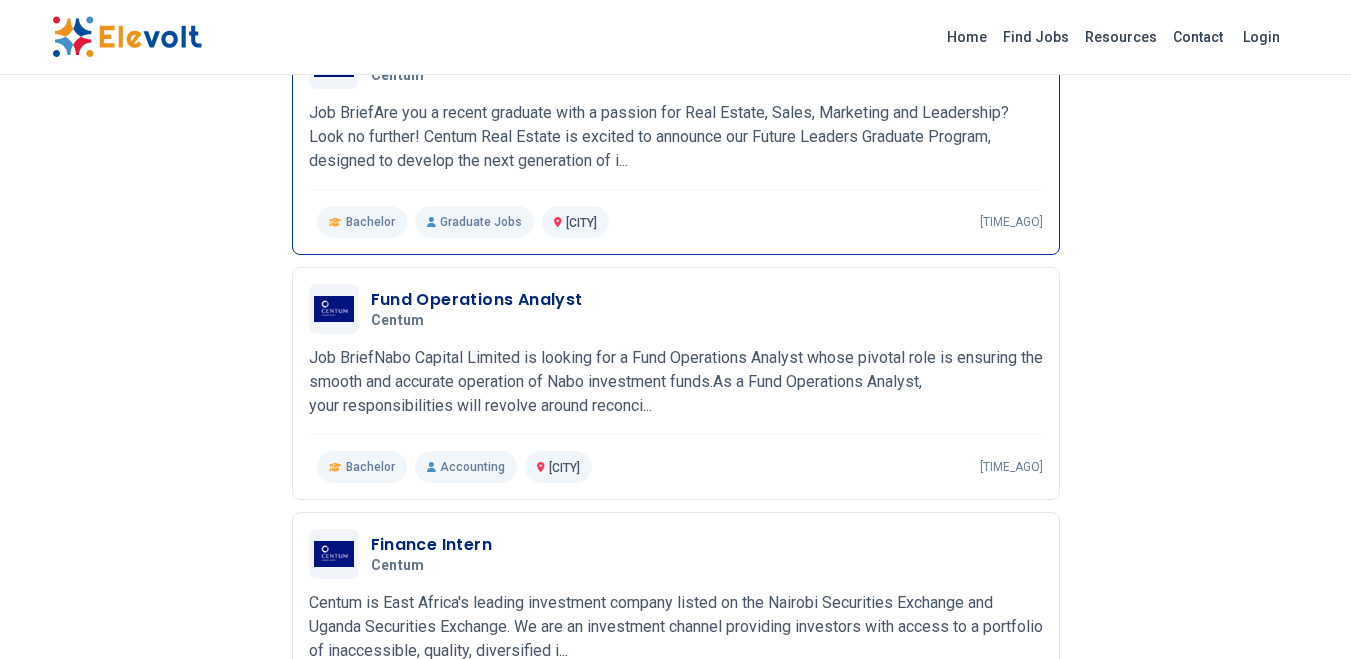 scroll, scrollTop: 0, scrollLeft: 0, axis: both 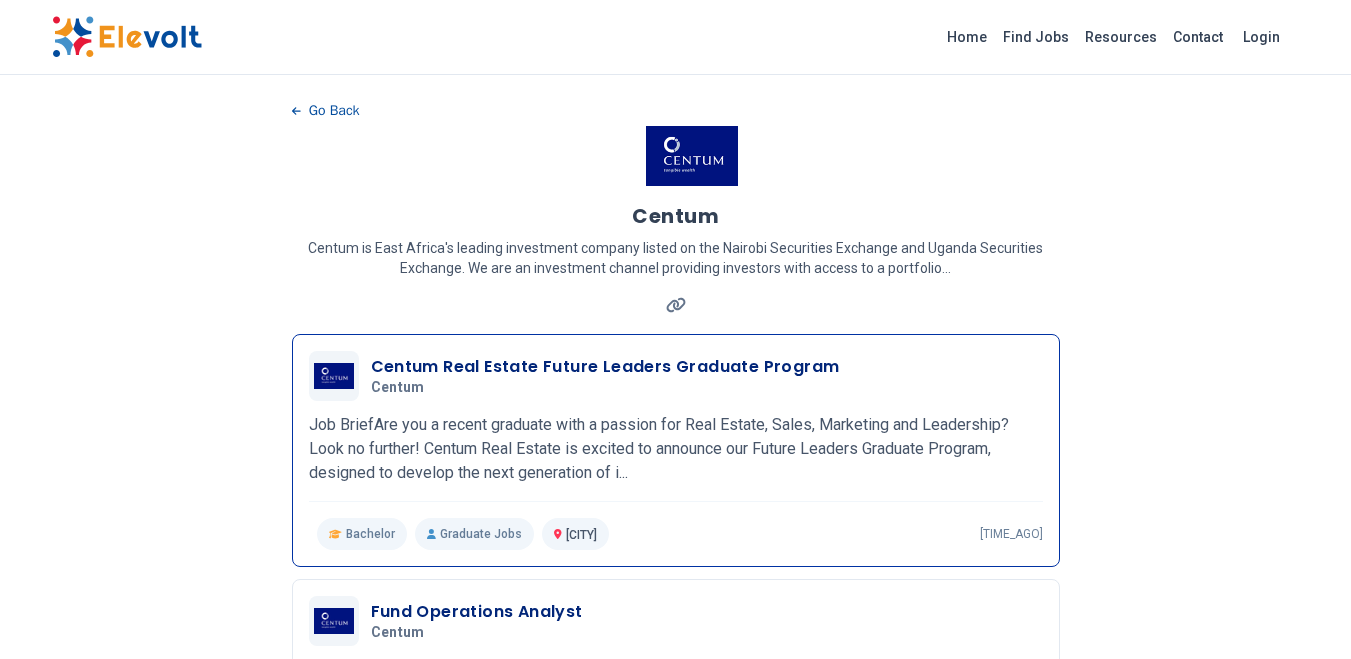 click on "Centum Real Estate Future Leaders Graduate Program" at bounding box center [605, 367] 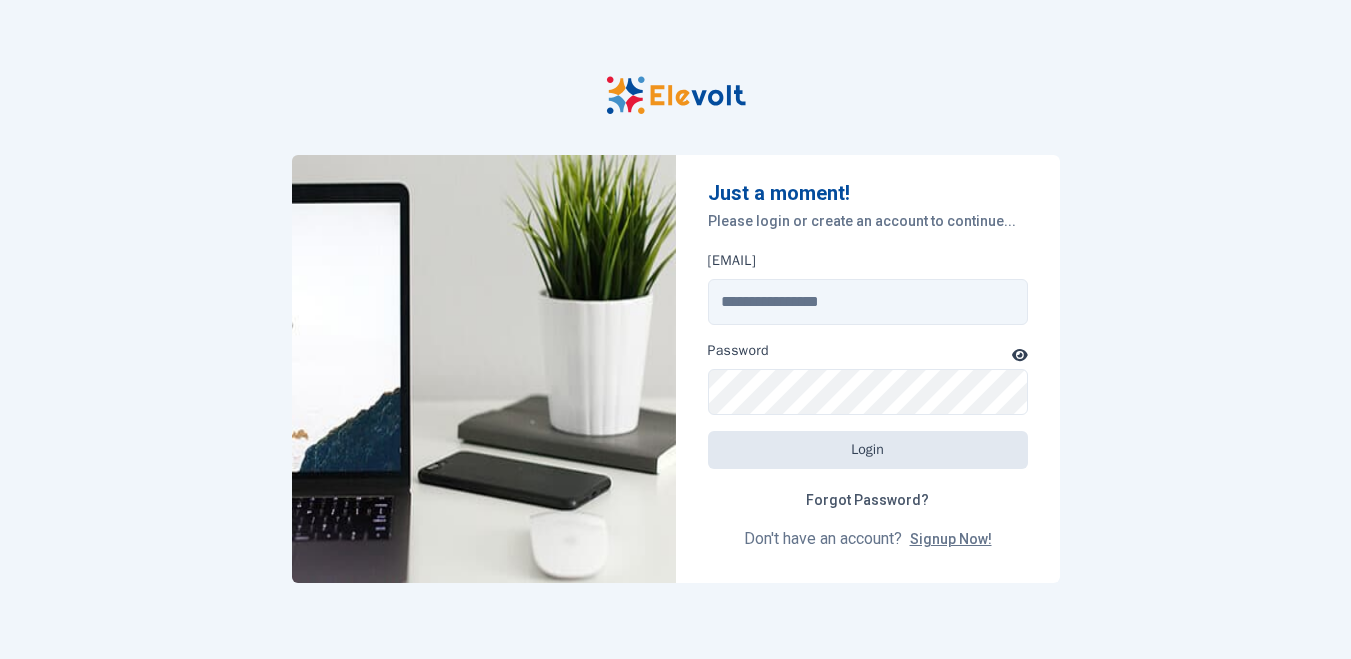 scroll, scrollTop: 0, scrollLeft: 0, axis: both 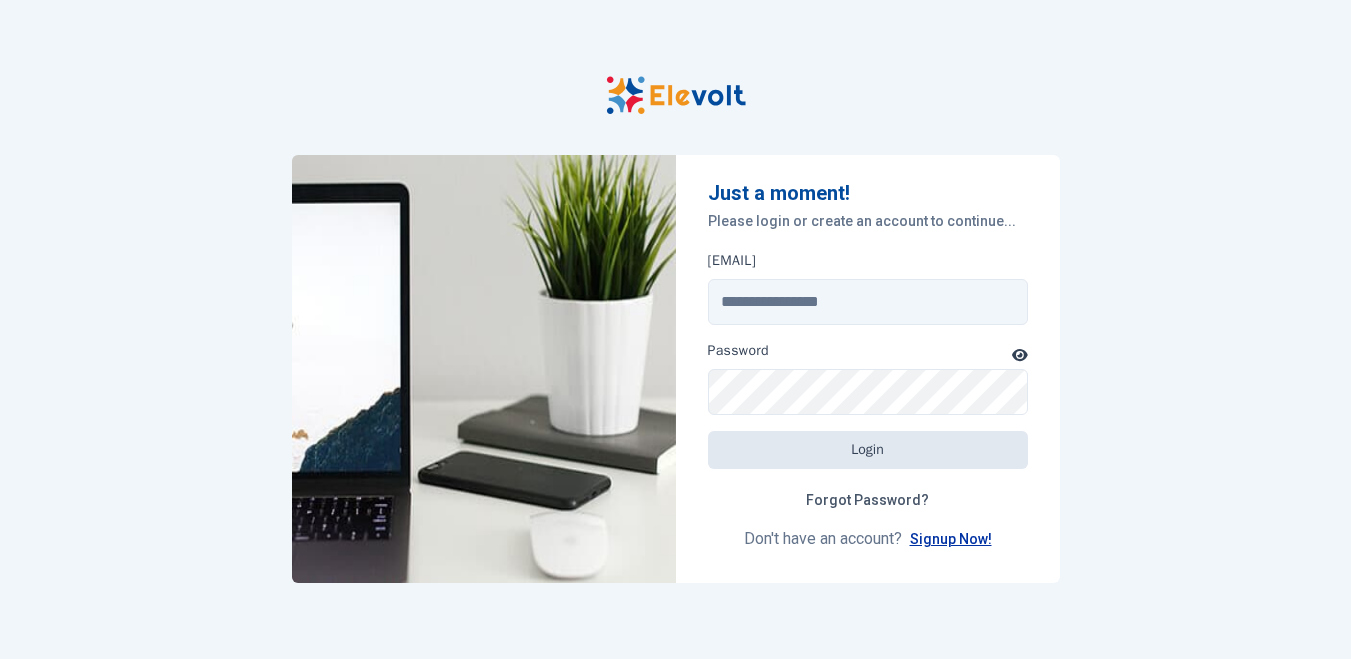 click on "Signup Now!" at bounding box center (951, 539) 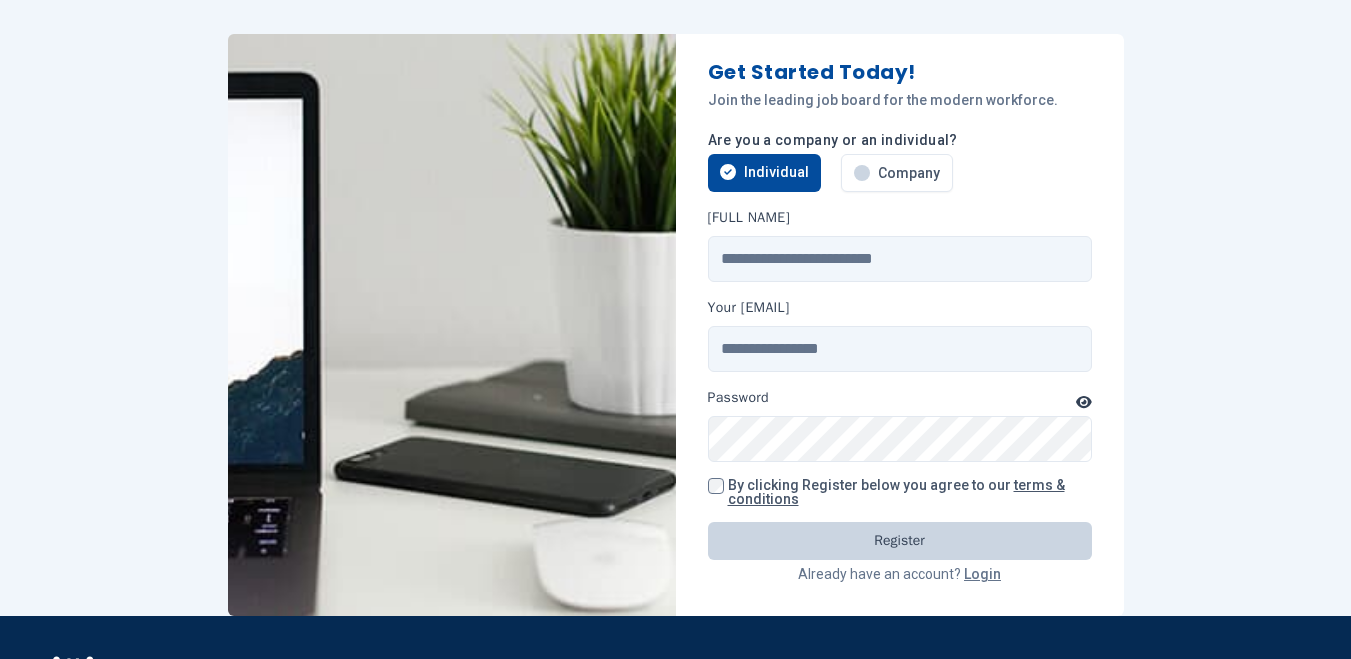 scroll, scrollTop: 0, scrollLeft: 0, axis: both 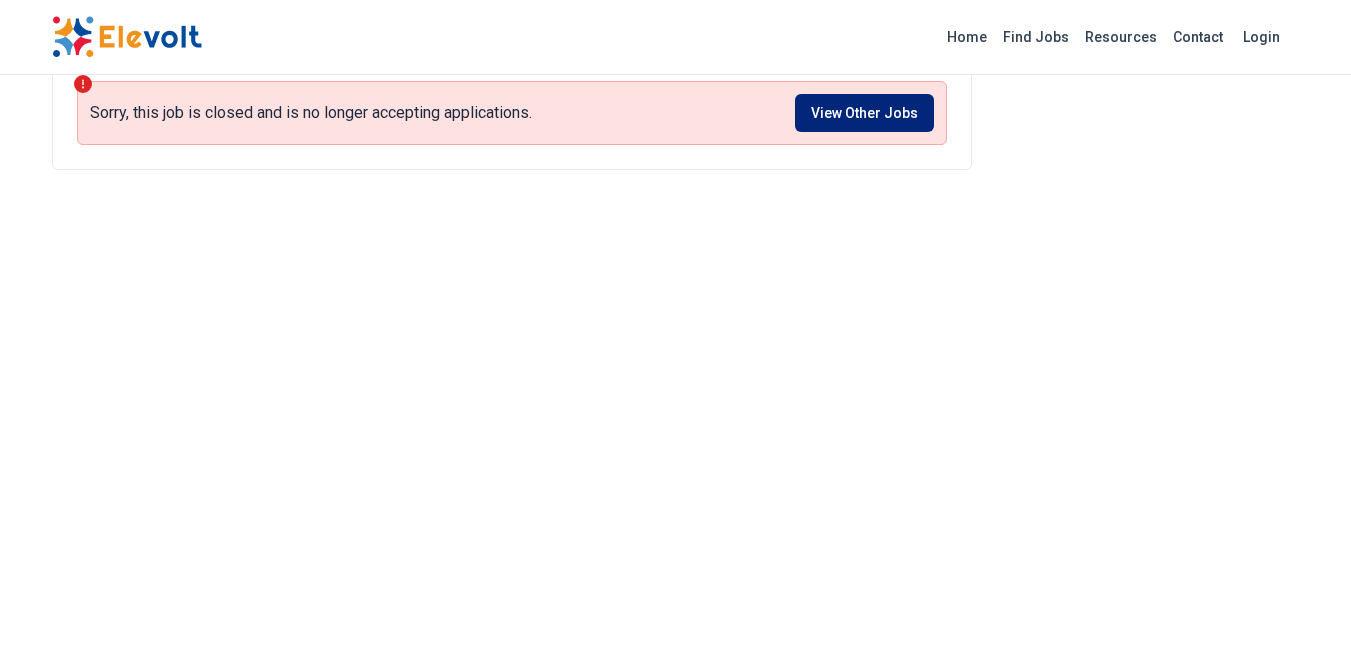 click on "View Other Jobs" at bounding box center (864, 113) 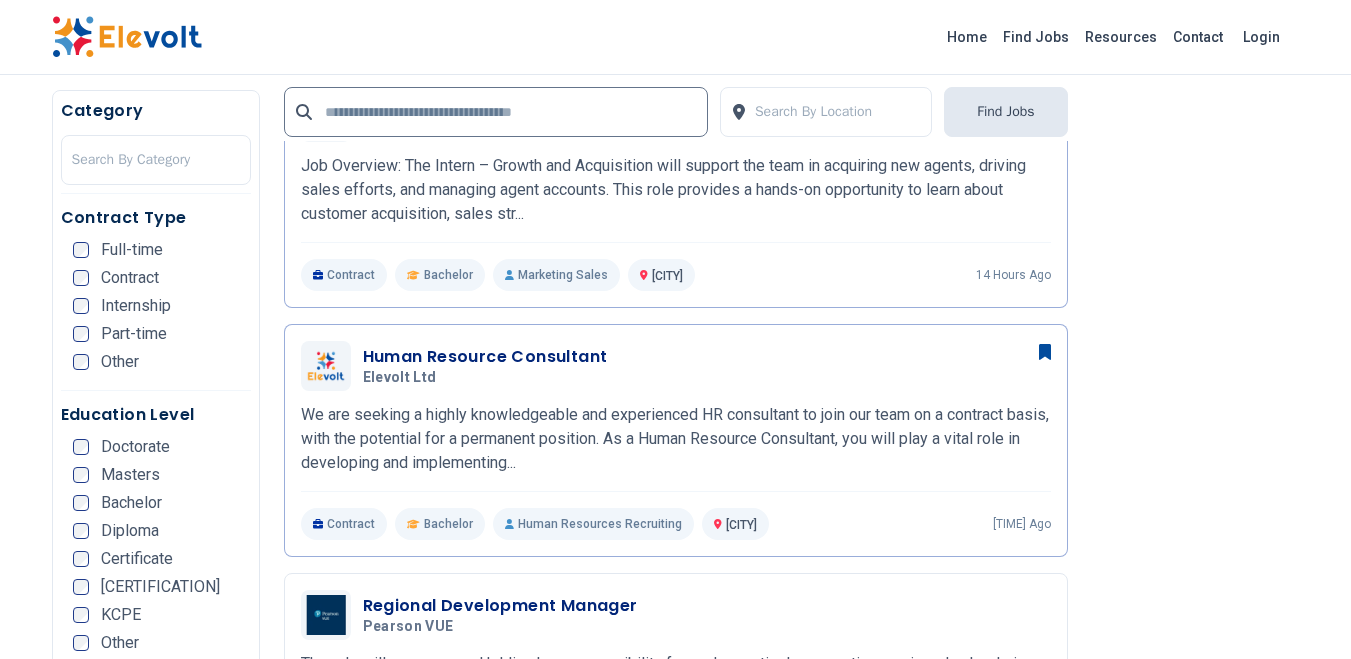 scroll, scrollTop: 0, scrollLeft: 0, axis: both 